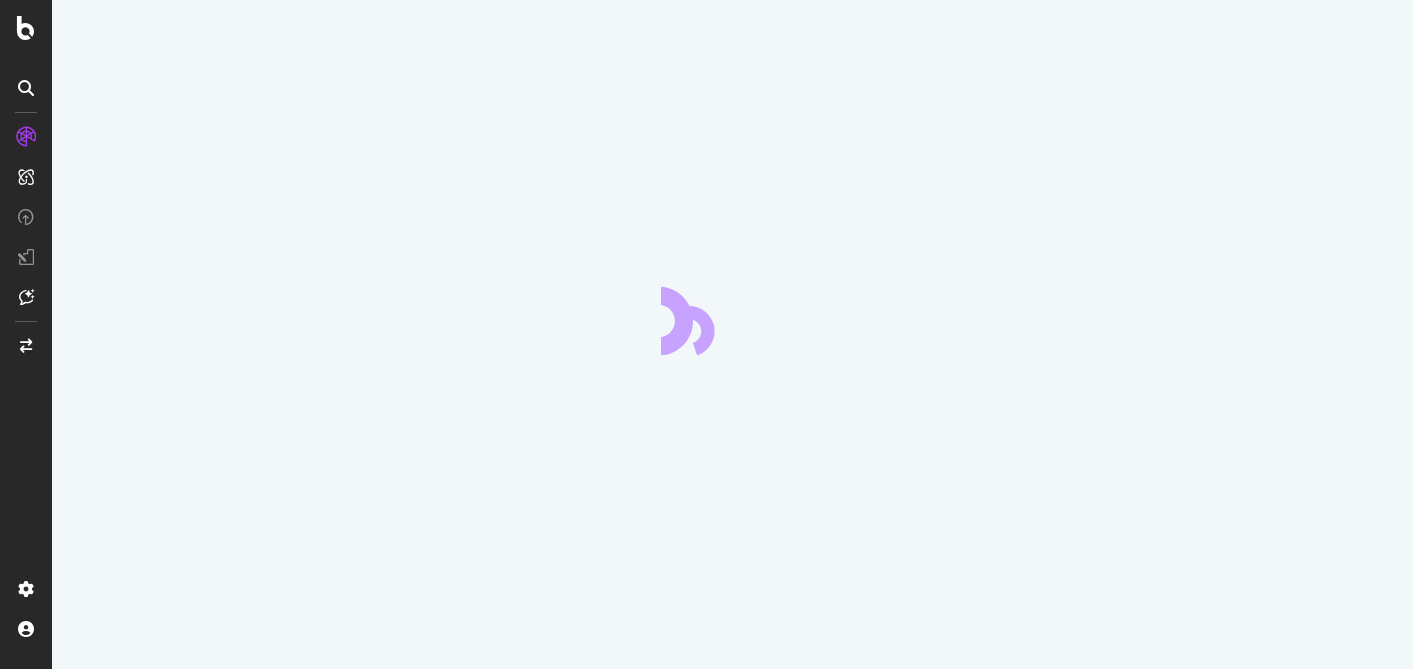 scroll, scrollTop: 0, scrollLeft: 0, axis: both 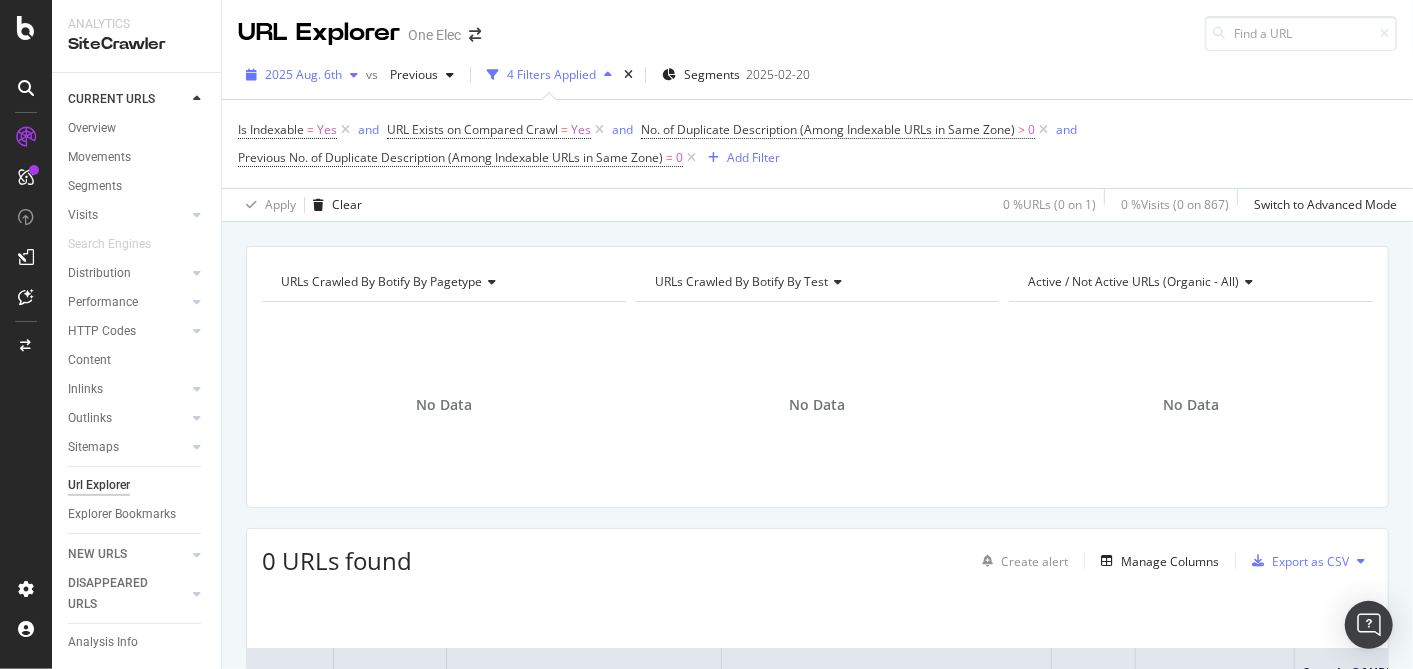click on "2025 Aug. 6th" at bounding box center (303, 74) 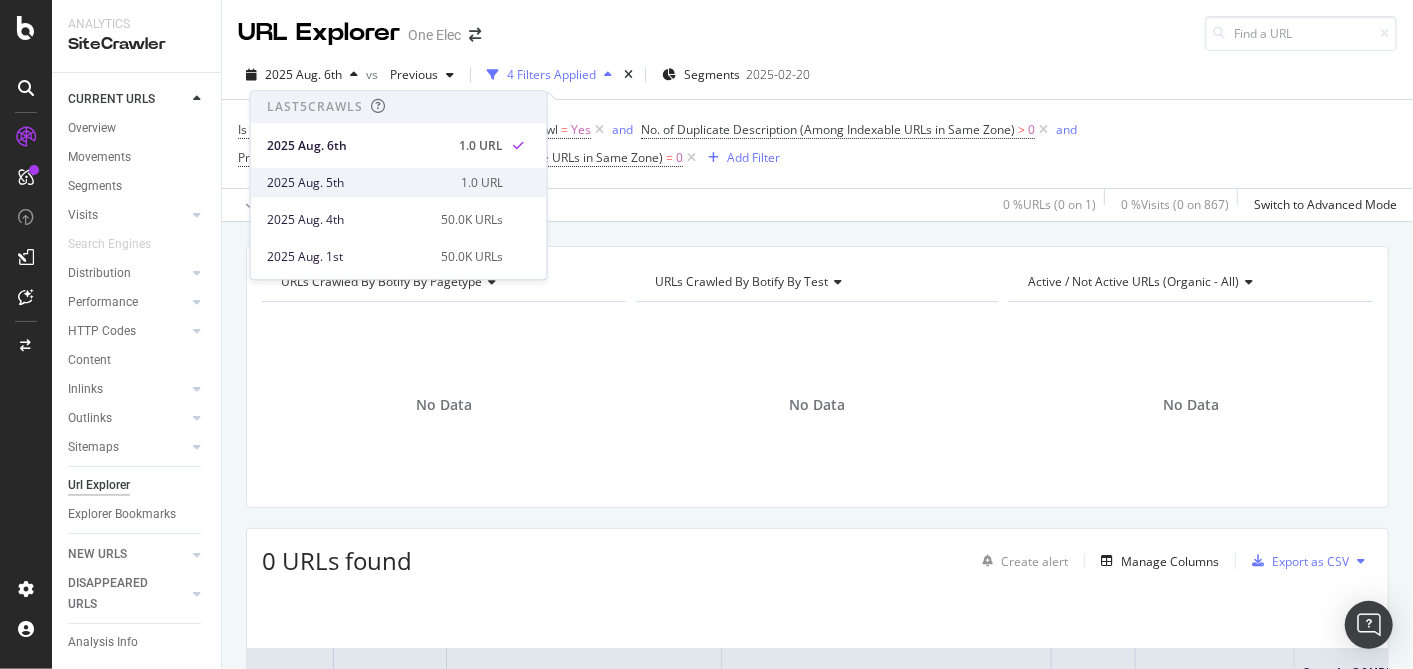 click on "2025 Aug. 5th" at bounding box center (358, 183) 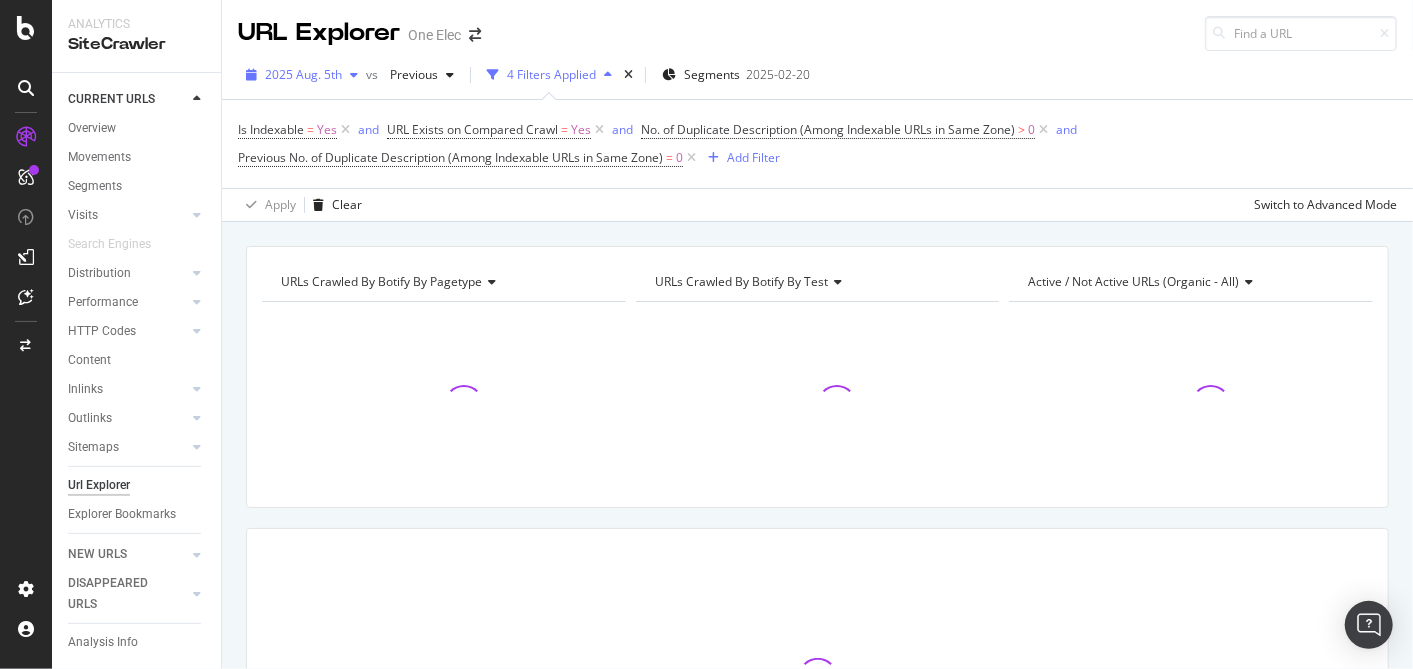 click on "2025 Aug. 5th" at bounding box center (302, 75) 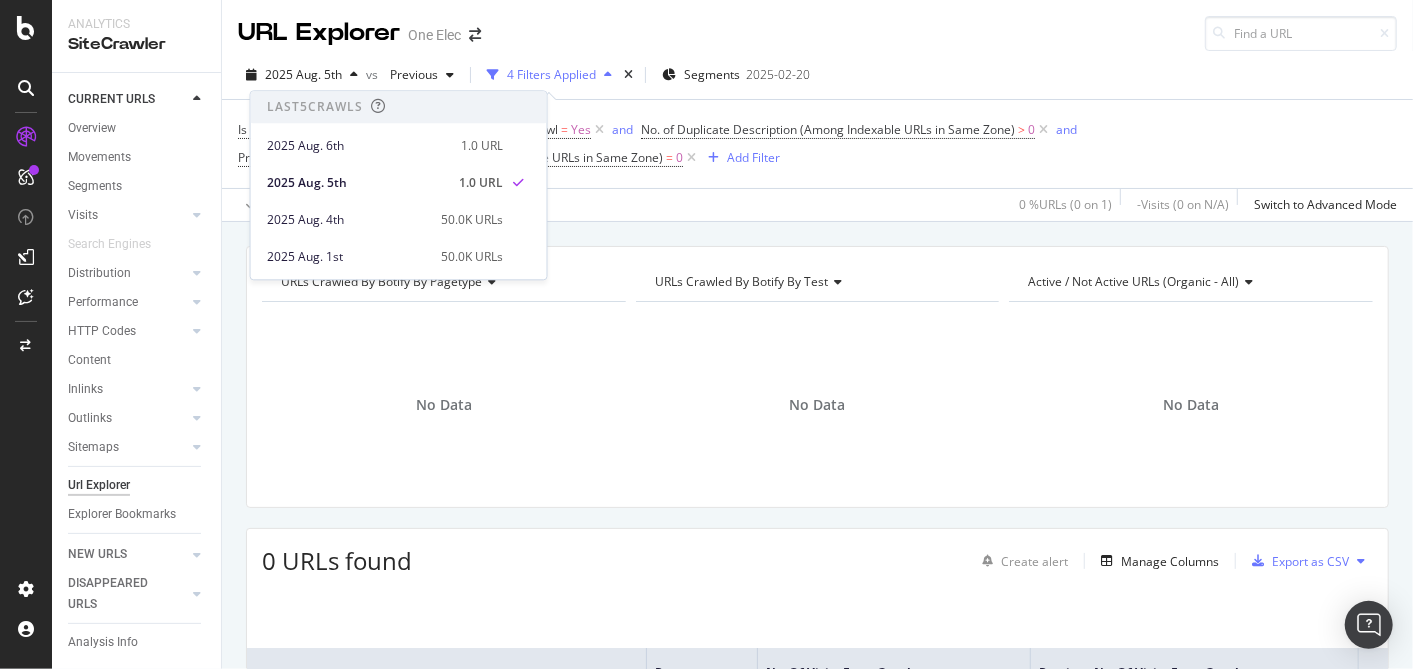 scroll, scrollTop: 111, scrollLeft: 0, axis: vertical 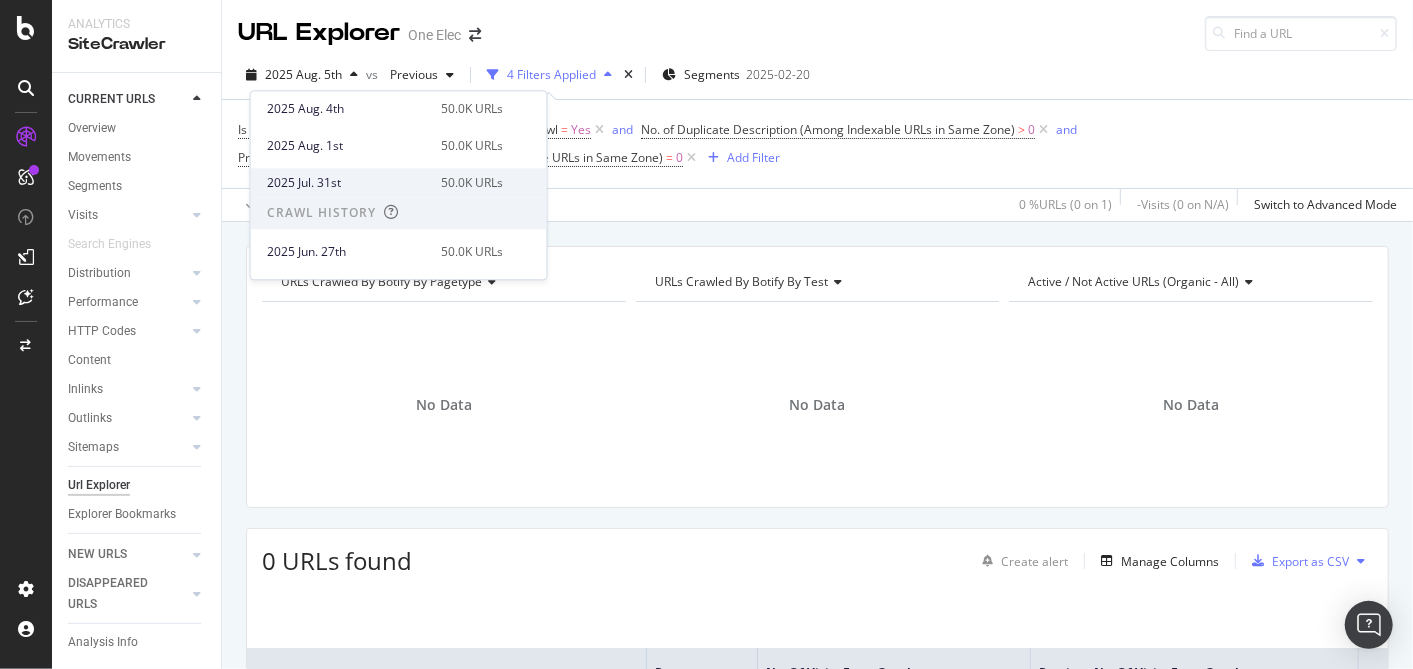 click on "2025 Jul. 31st" at bounding box center (348, 183) 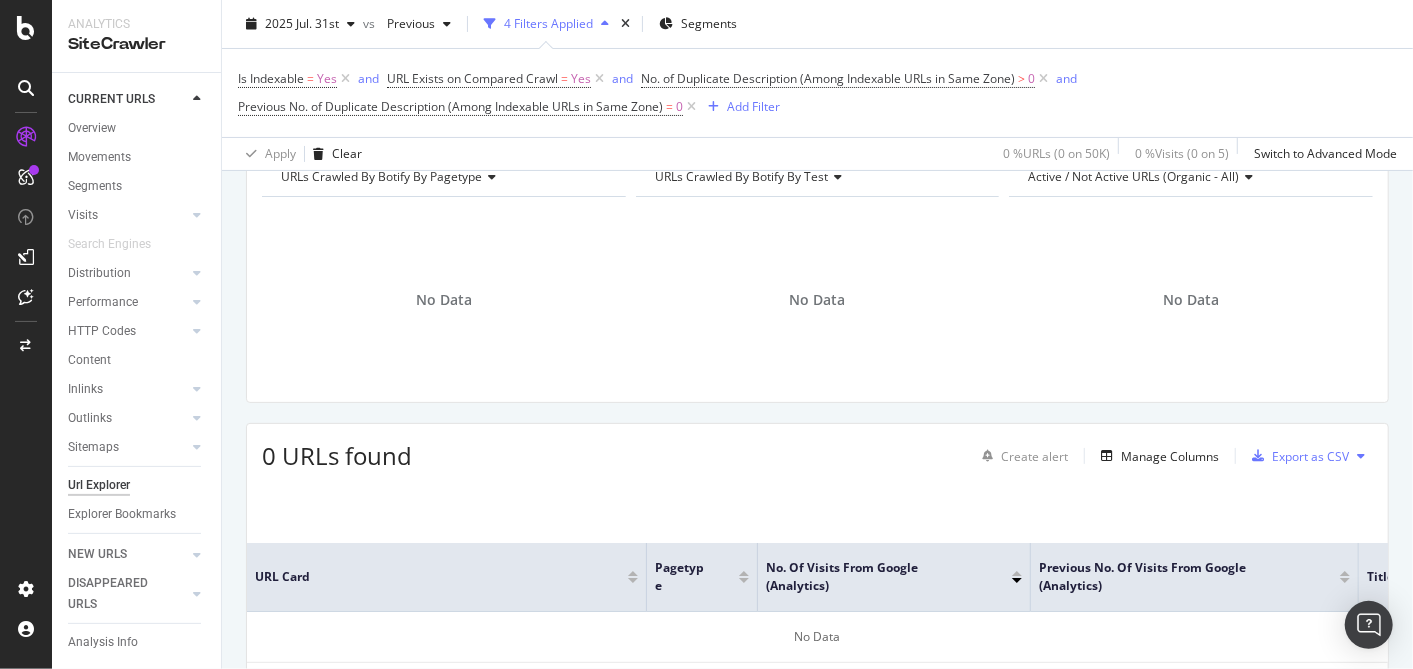 scroll, scrollTop: 222, scrollLeft: 0, axis: vertical 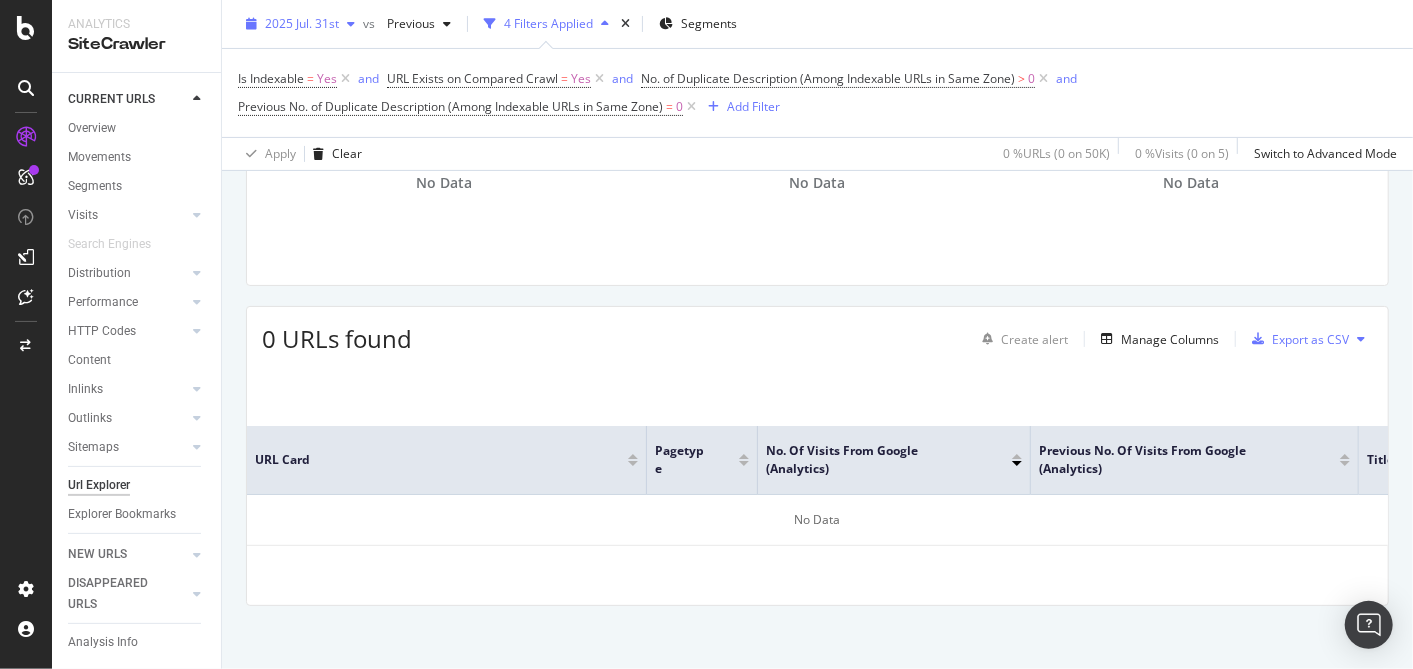click on "2025 Jul. 31st" at bounding box center [302, 23] 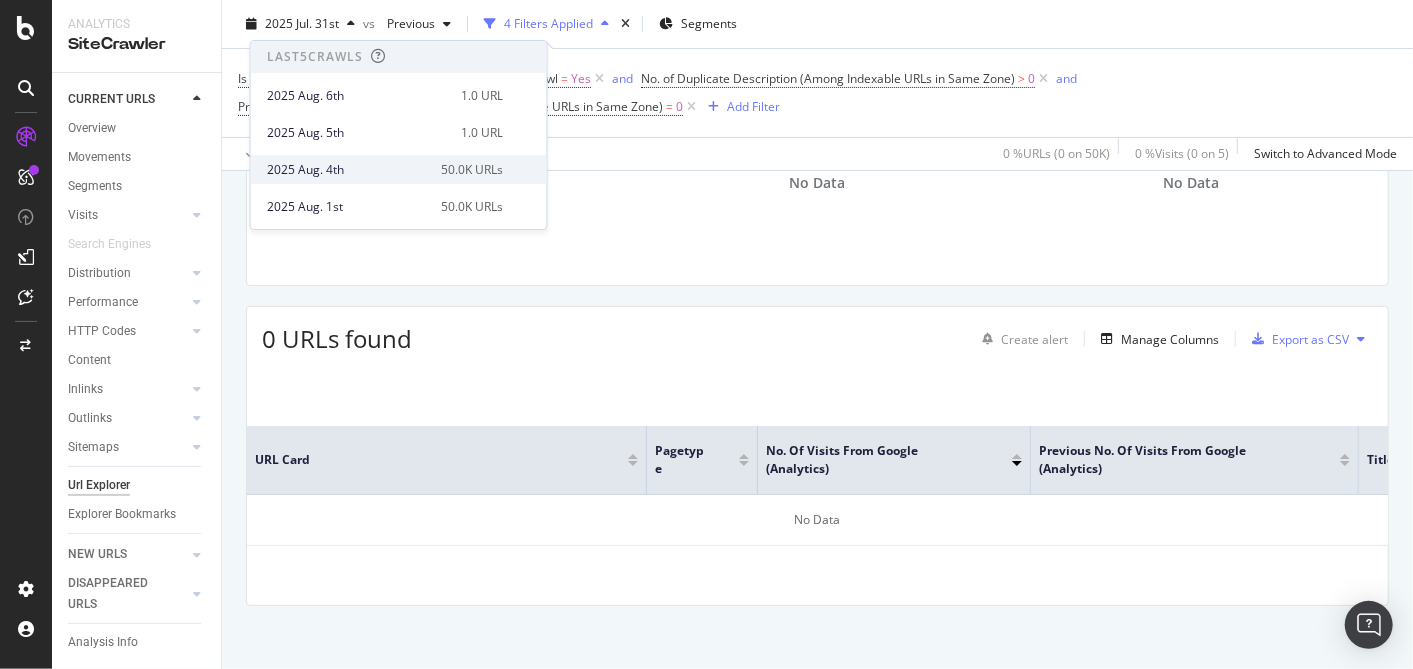 click on "2025 Aug. 4th" at bounding box center [348, 170] 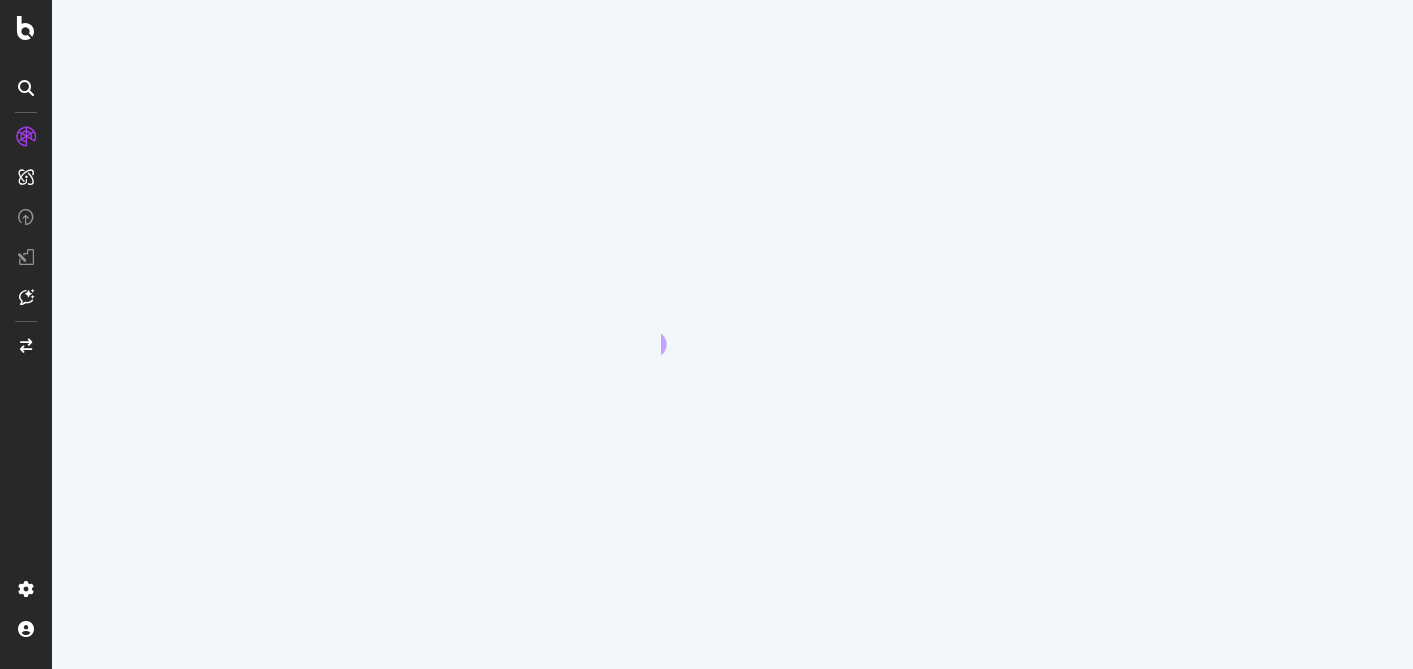 scroll, scrollTop: 0, scrollLeft: 0, axis: both 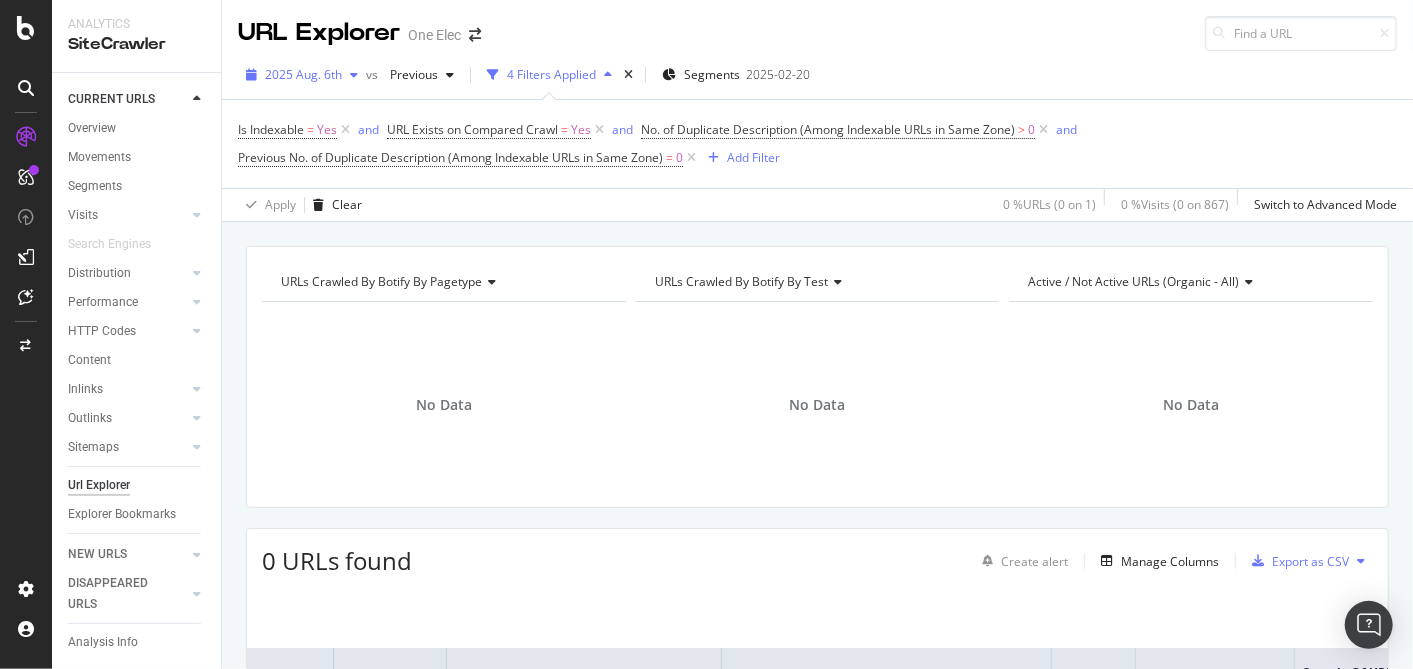 click at bounding box center [354, 75] 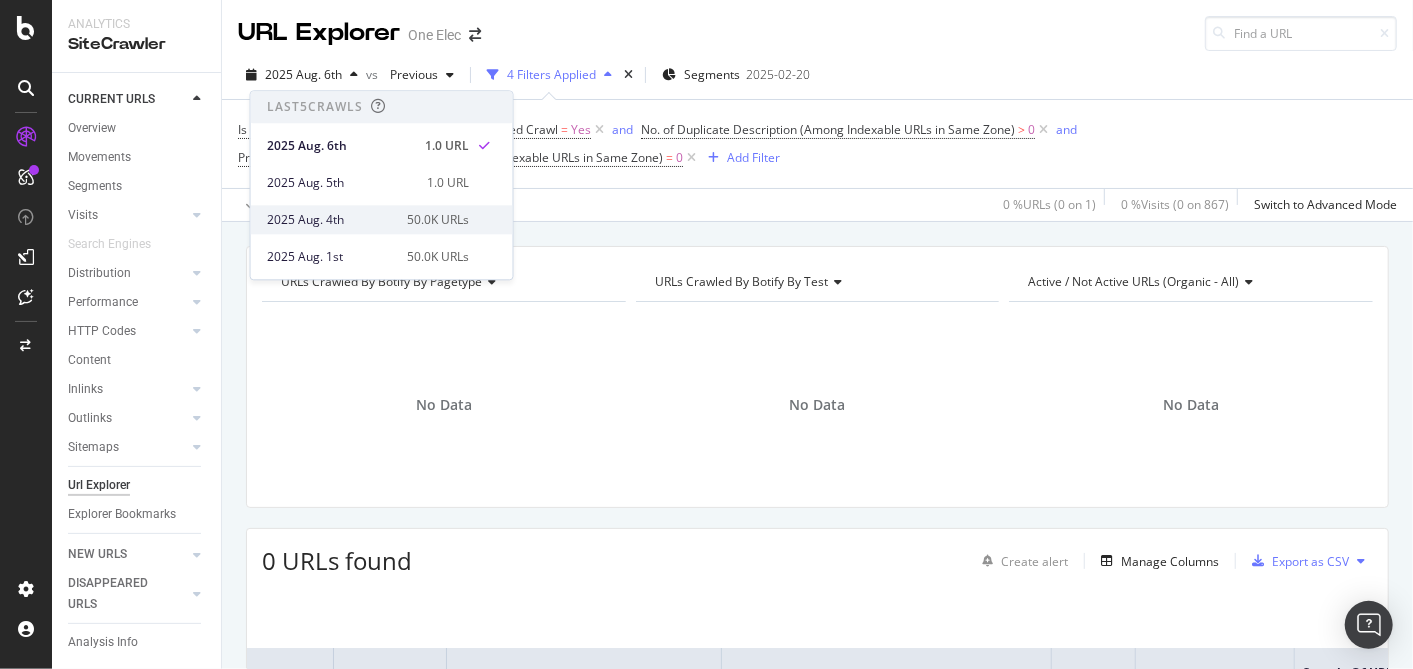 click on "2025 Aug. 4th" at bounding box center (331, 220) 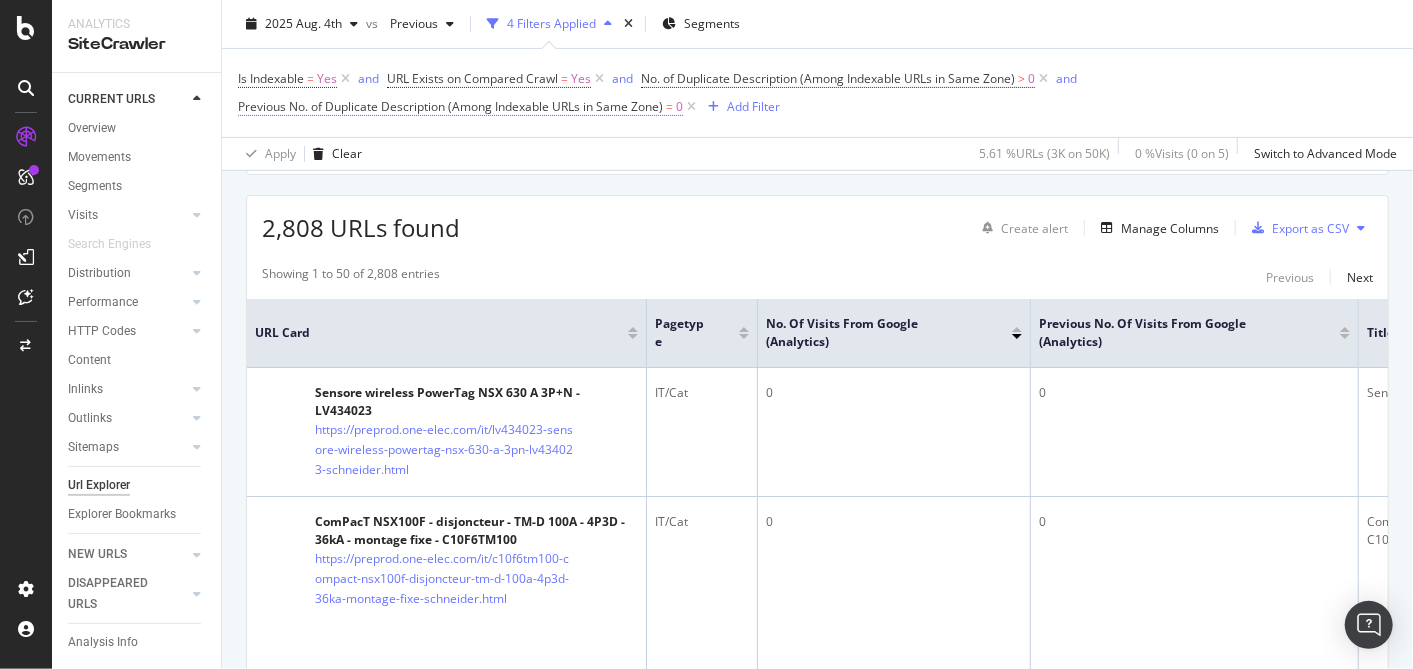 scroll, scrollTop: 0, scrollLeft: 0, axis: both 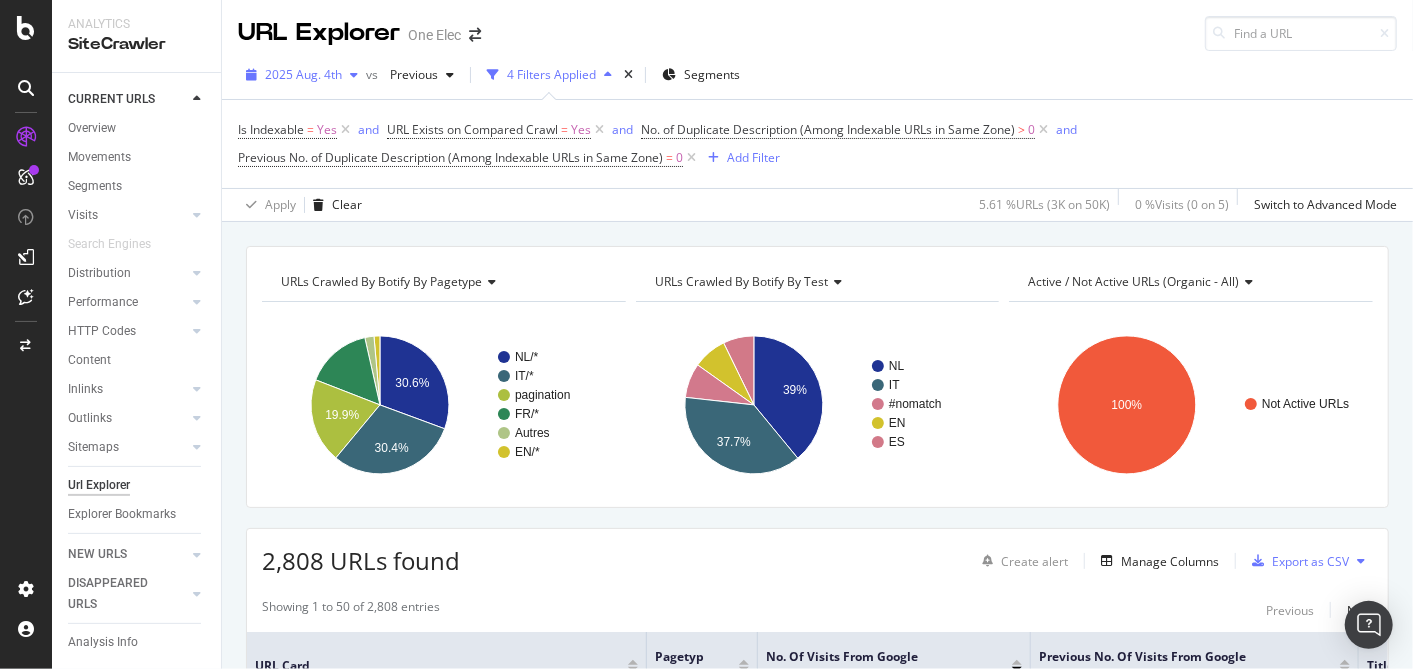 click on "2025 Aug. 4th" at bounding box center [303, 74] 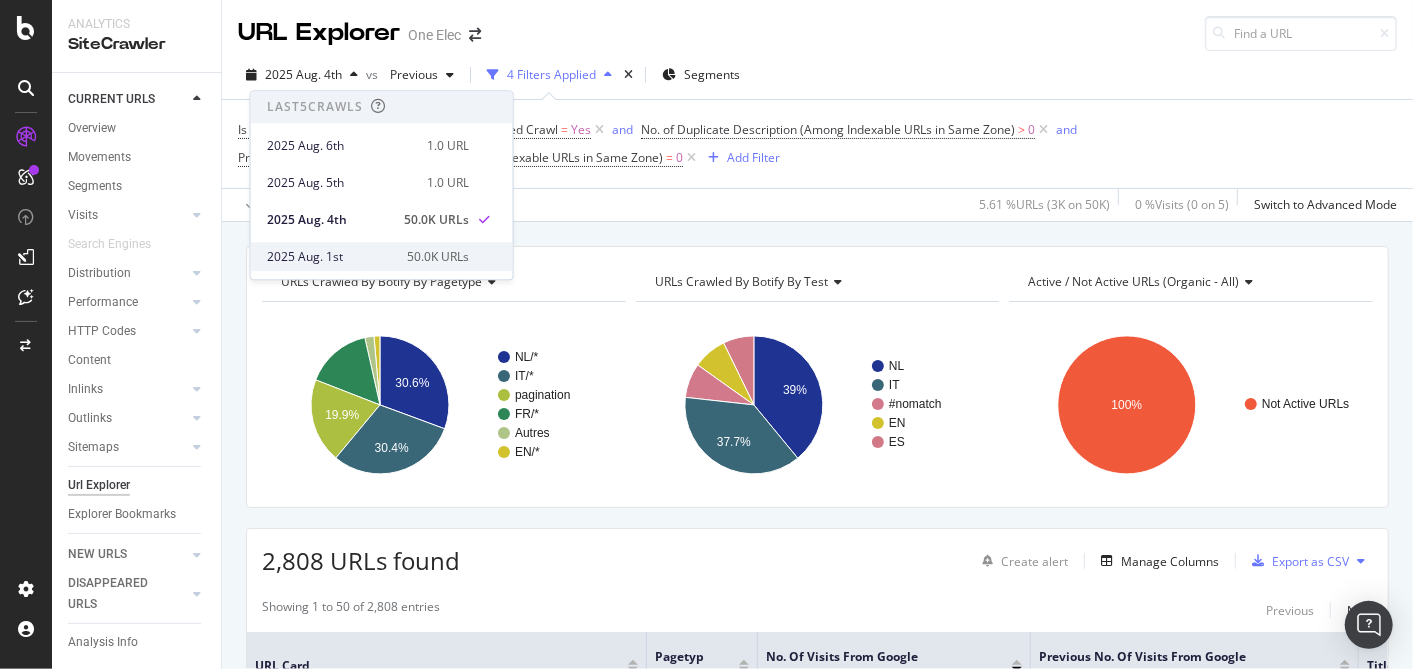 scroll, scrollTop: 111, scrollLeft: 0, axis: vertical 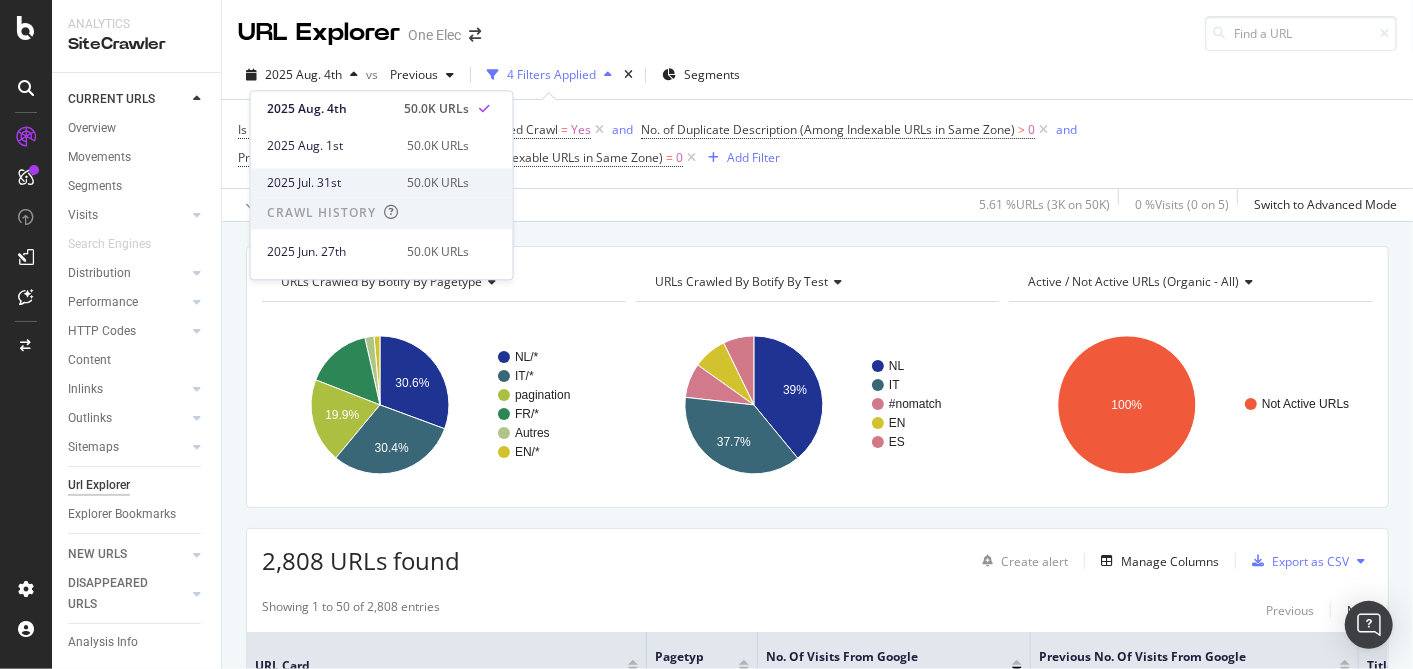 click on "2025 Jul. 31st" at bounding box center (331, 183) 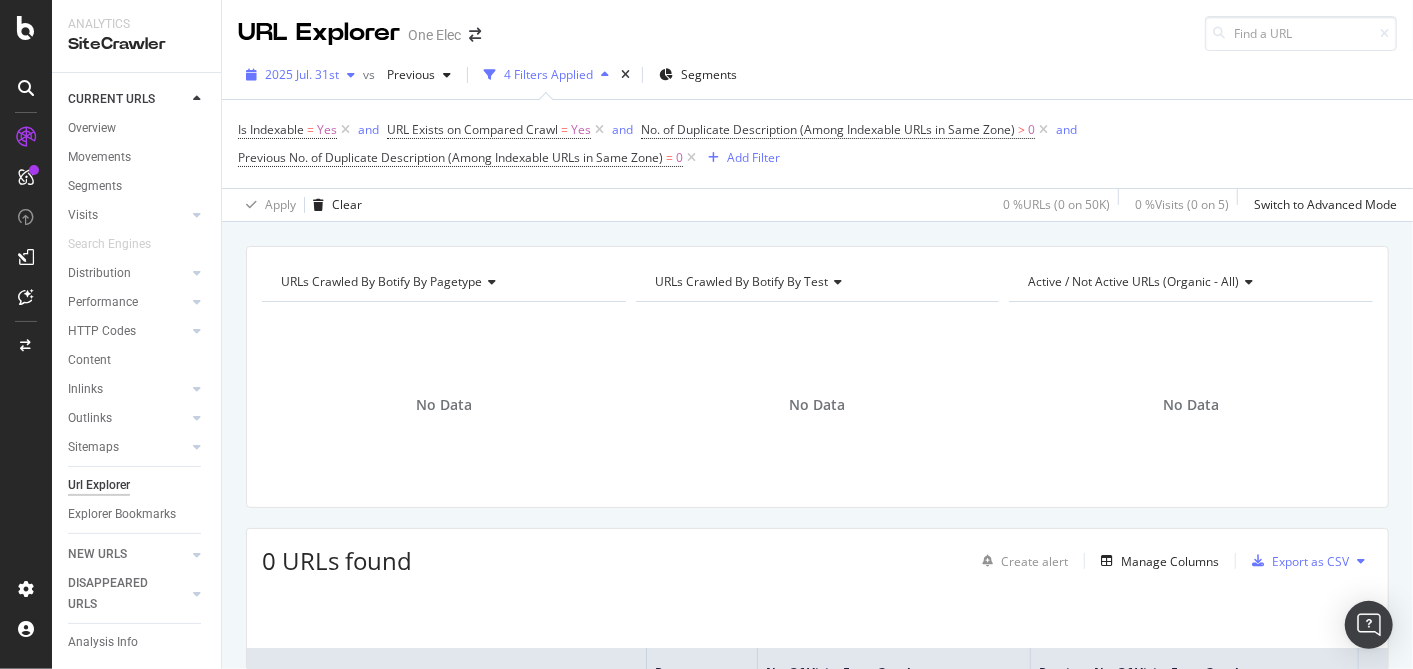 click on "2025 Jul. 31st" at bounding box center (302, 74) 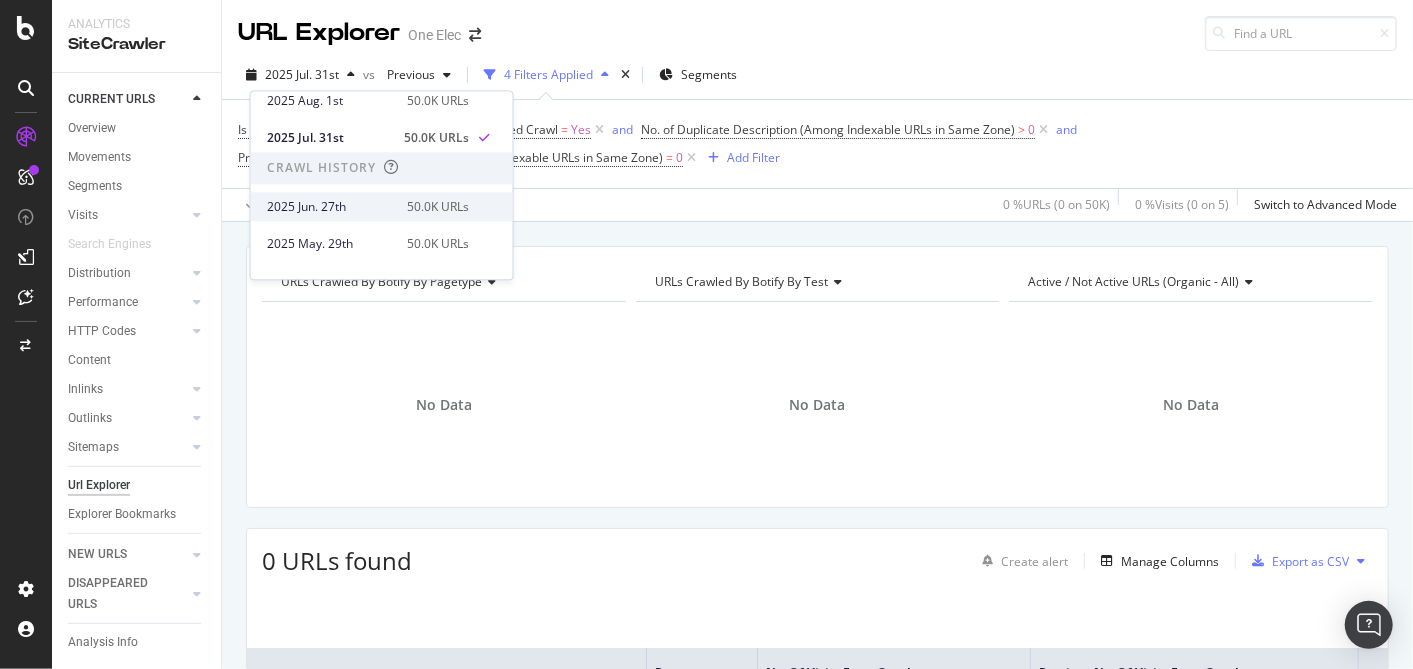 scroll, scrollTop: 111, scrollLeft: 0, axis: vertical 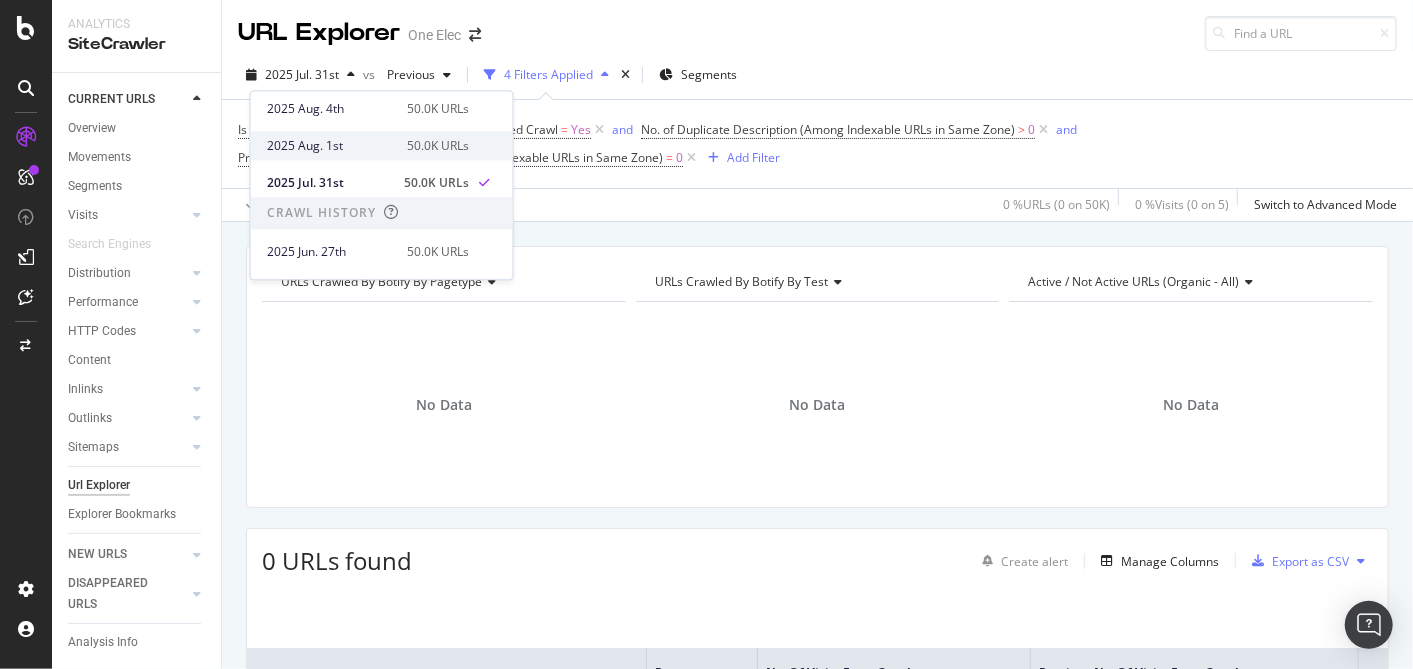 click on "2025 Aug. 1st" at bounding box center [331, 146] 